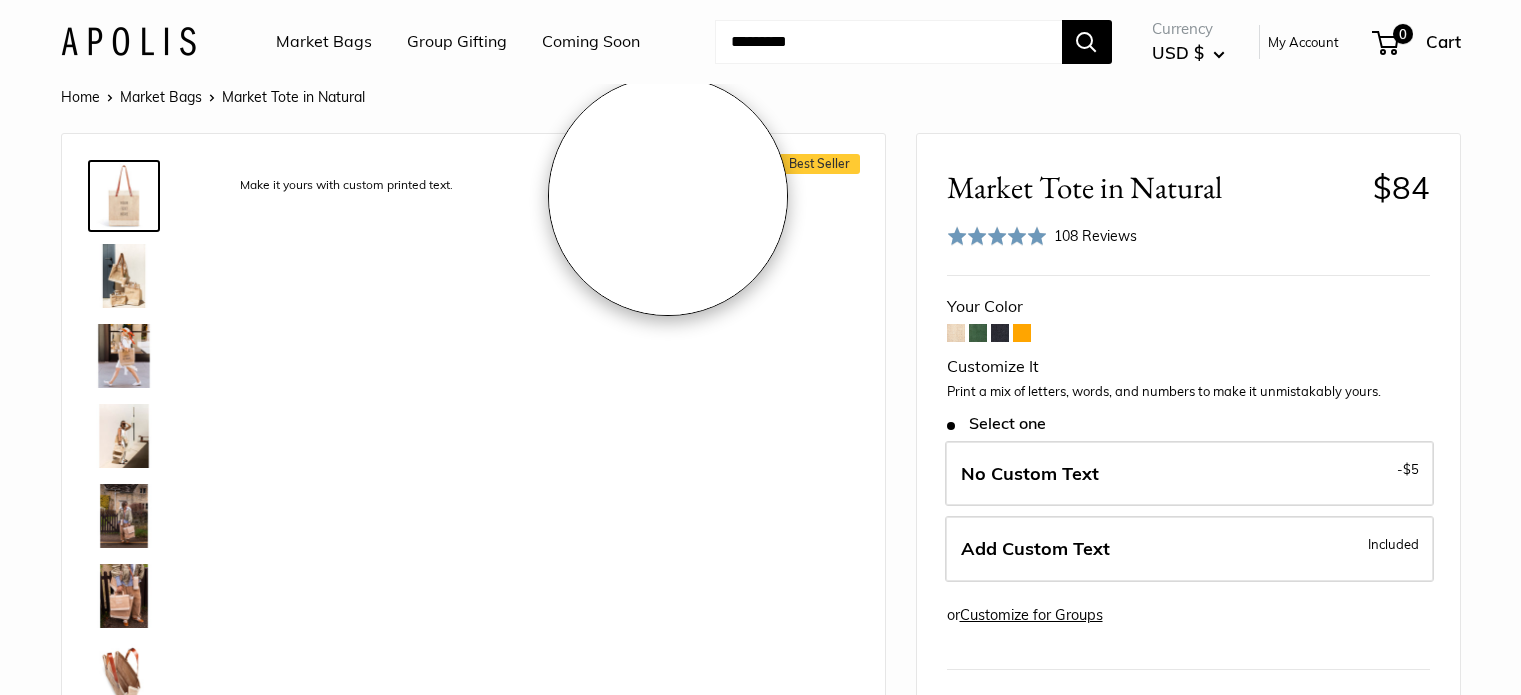 scroll, scrollTop: 0, scrollLeft: 0, axis: both 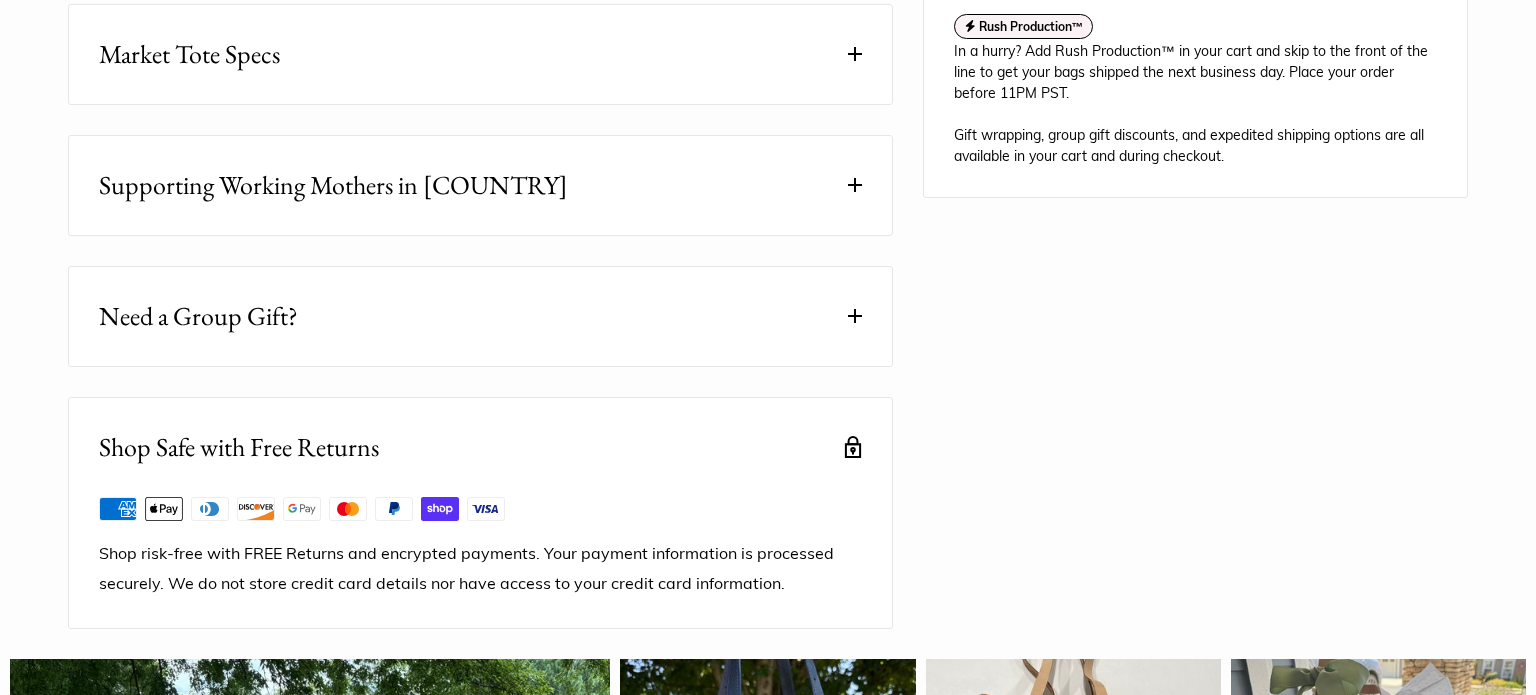 drag, startPoint x: 1530, startPoint y: 52, endPoint x: 1533, endPoint y: 149, distance: 97.04638 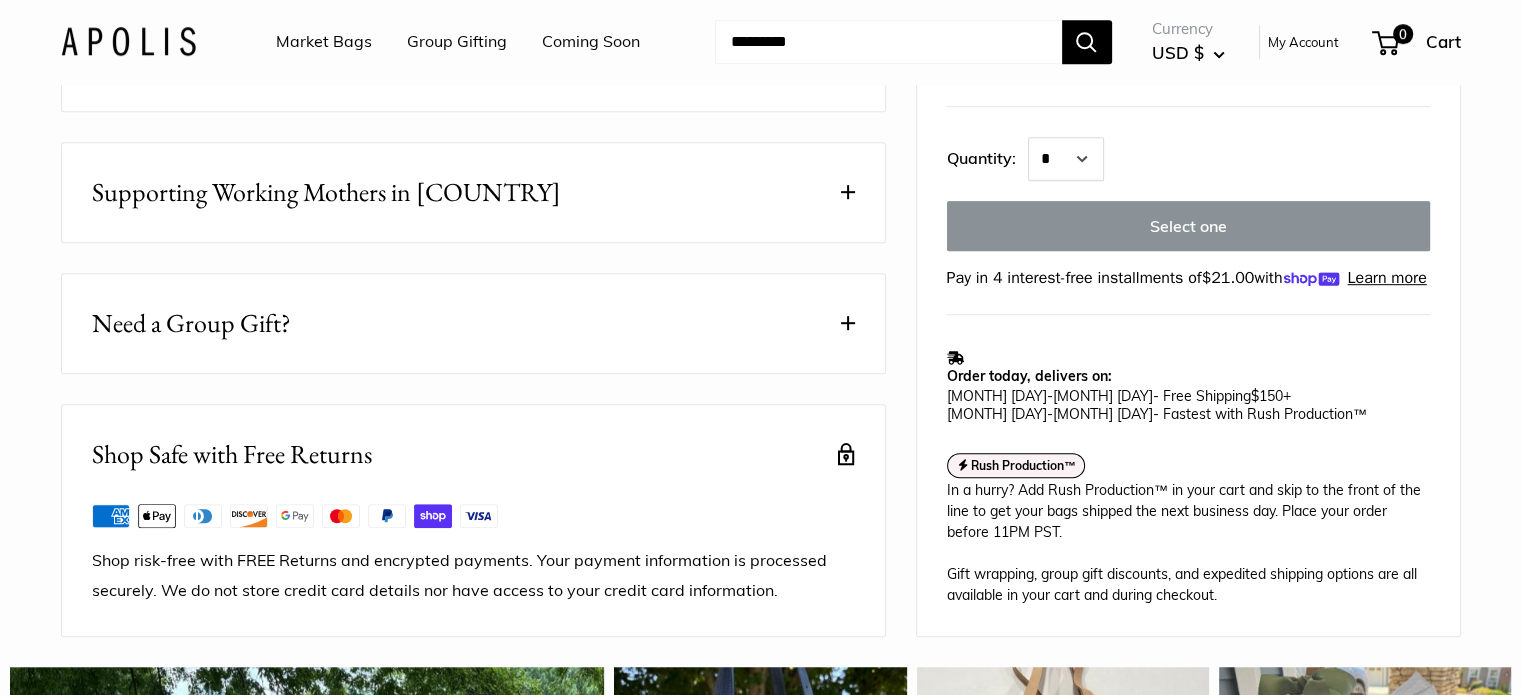 scroll, scrollTop: 1175, scrollLeft: 0, axis: vertical 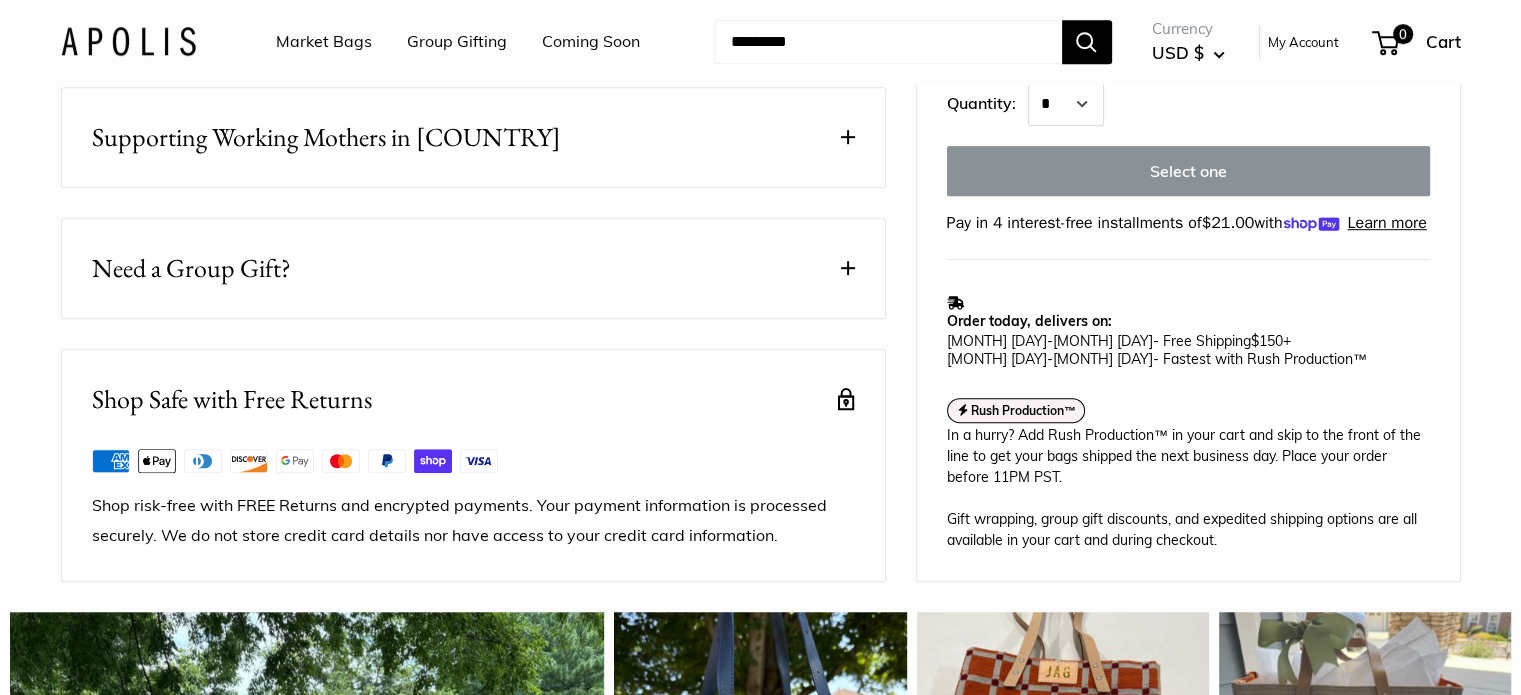 click on "Need a Group Gift?" at bounding box center [473, 268] 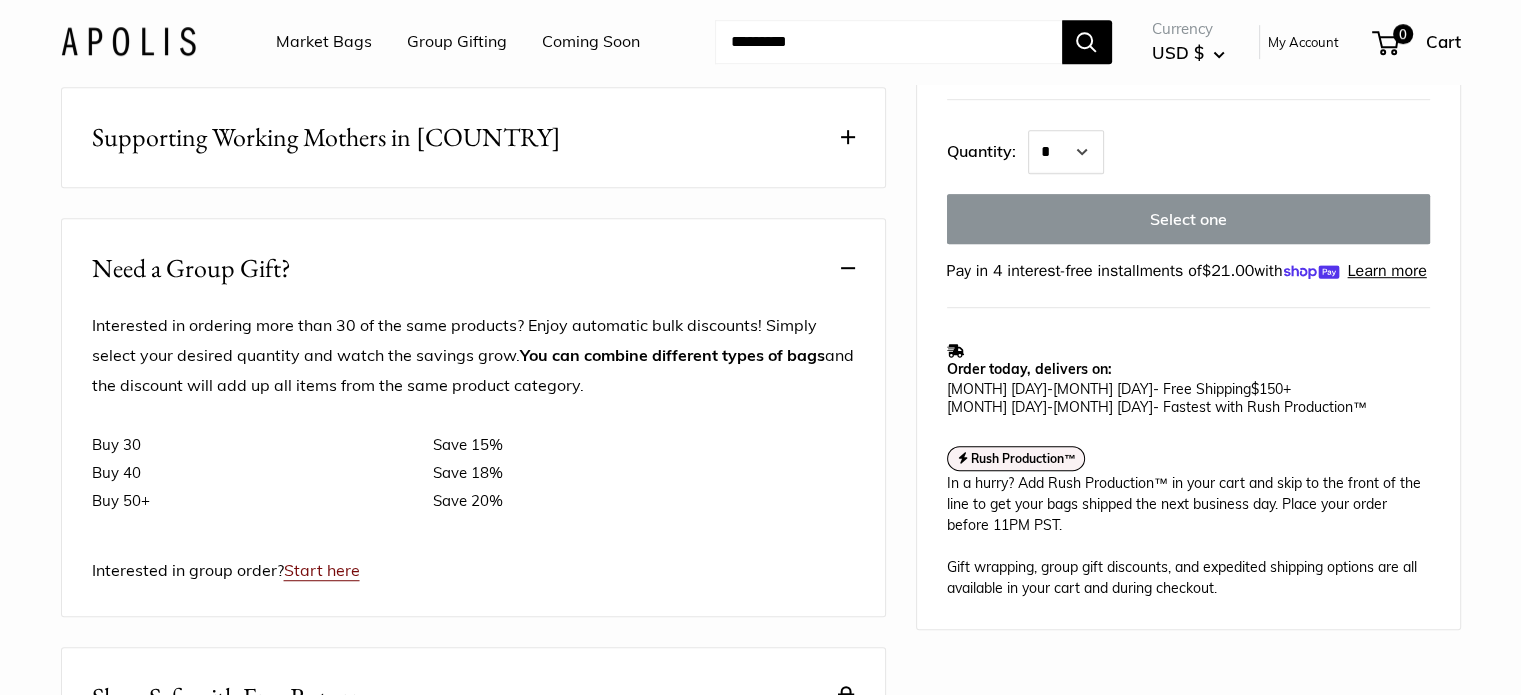click on "Start here" at bounding box center (322, 570) 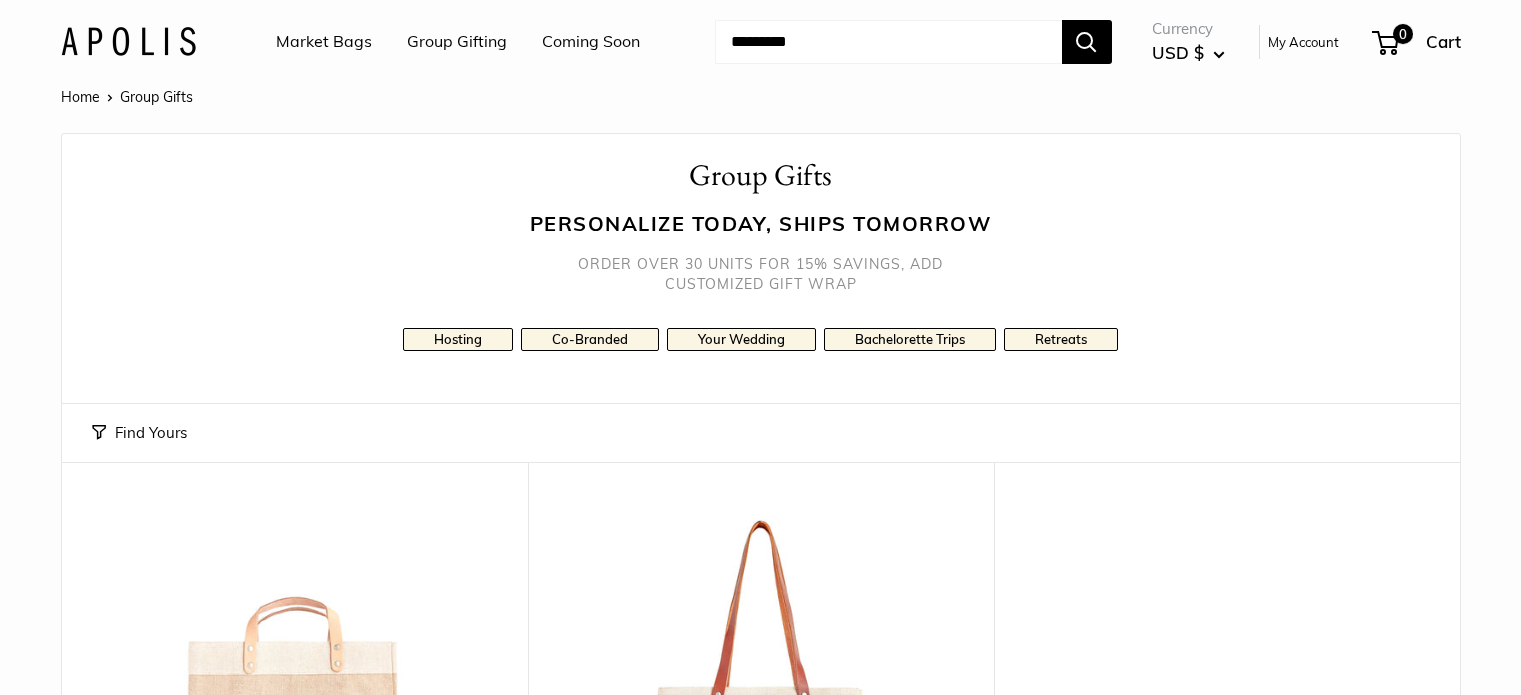 scroll, scrollTop: 0, scrollLeft: 0, axis: both 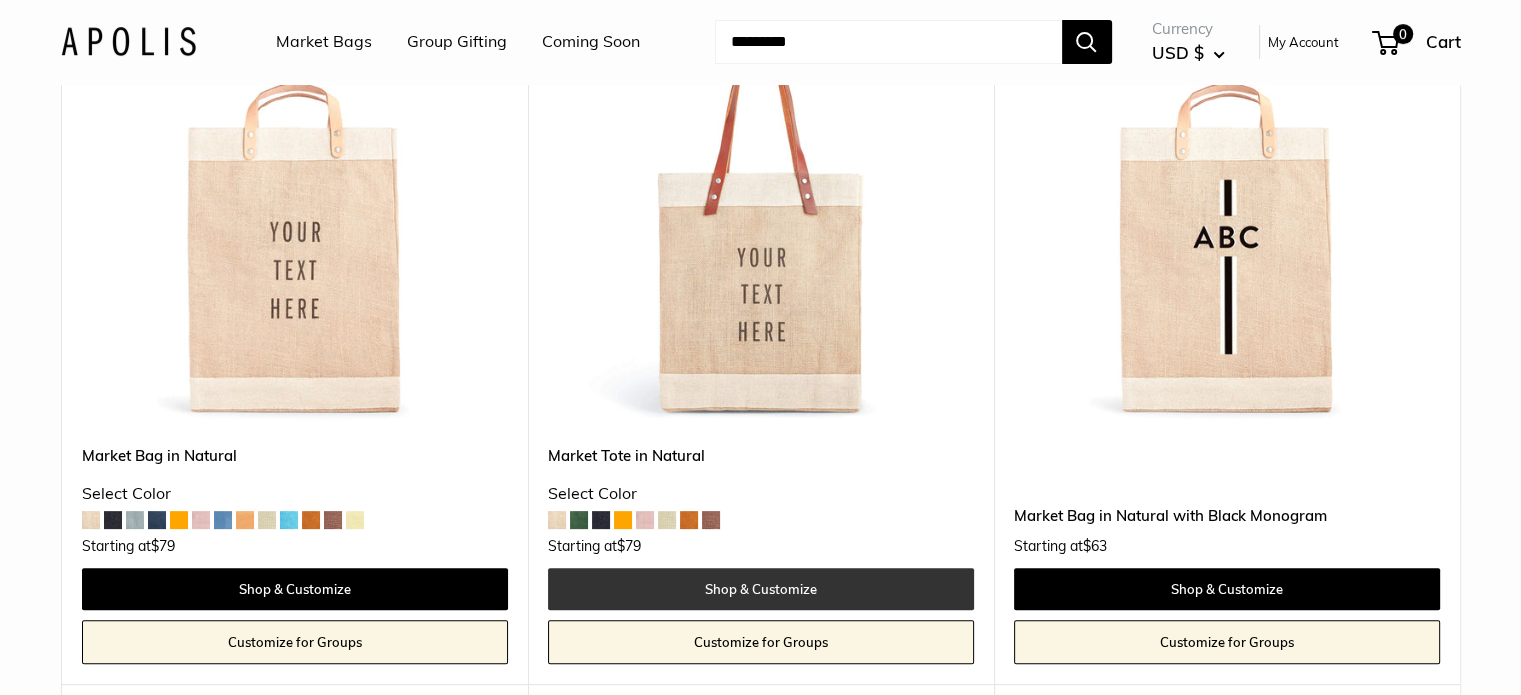 click on "Shop & Customize" at bounding box center (761, 589) 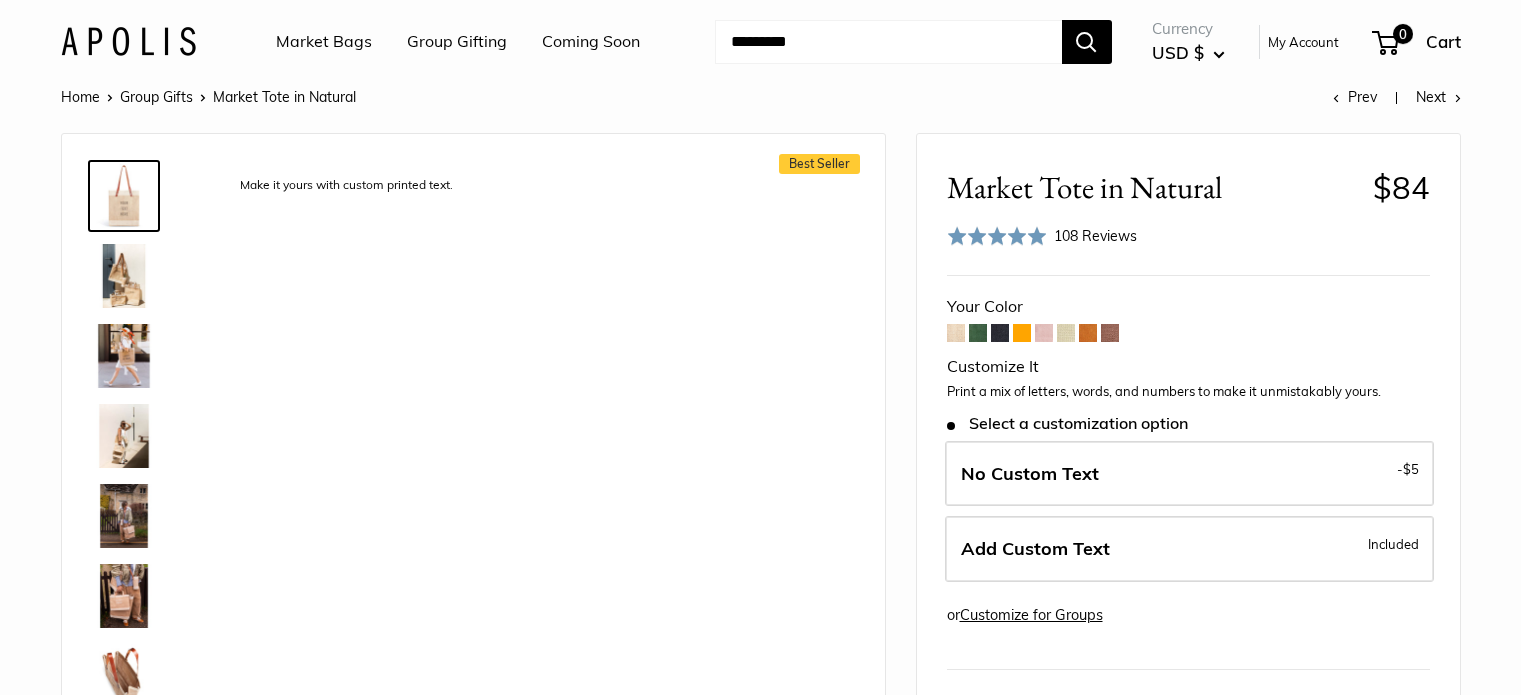 scroll, scrollTop: 0, scrollLeft: 0, axis: both 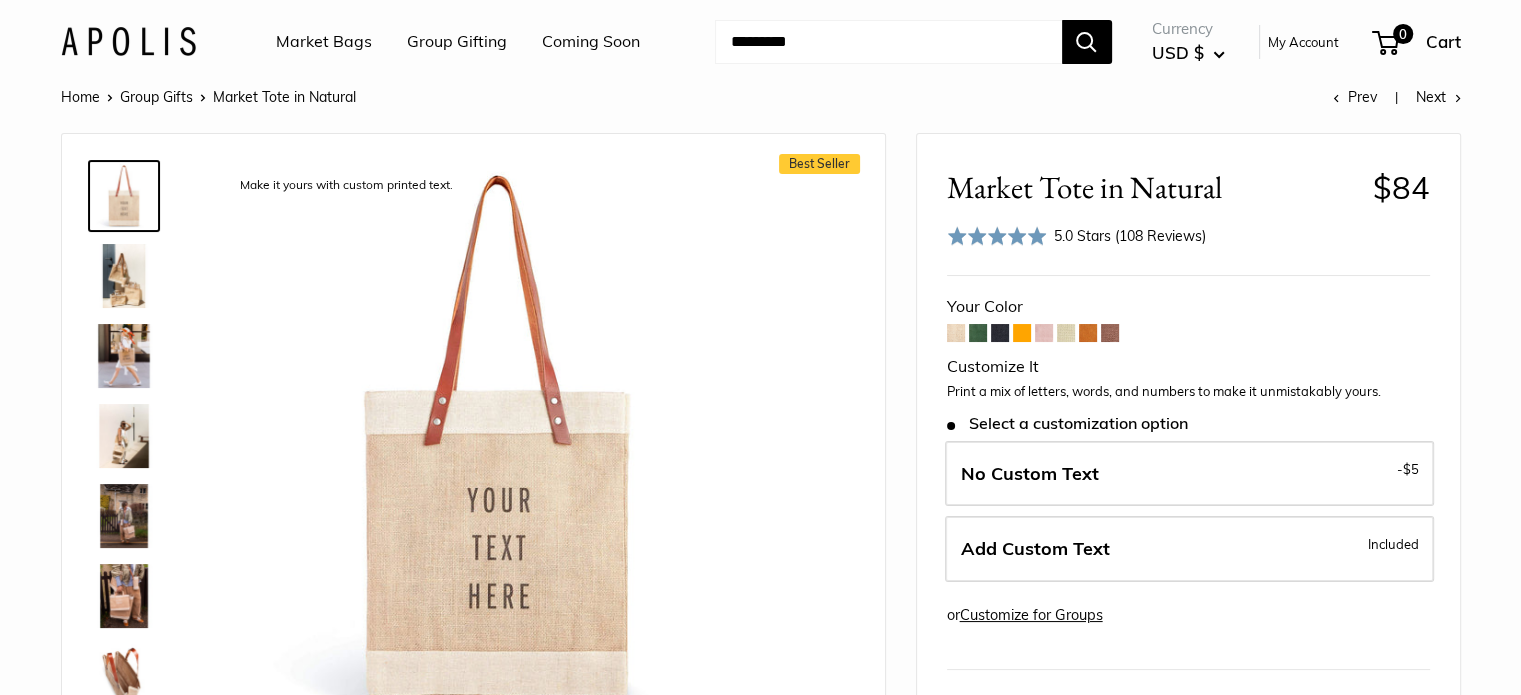 click on "Customize for Groups" at bounding box center [1031, 615] 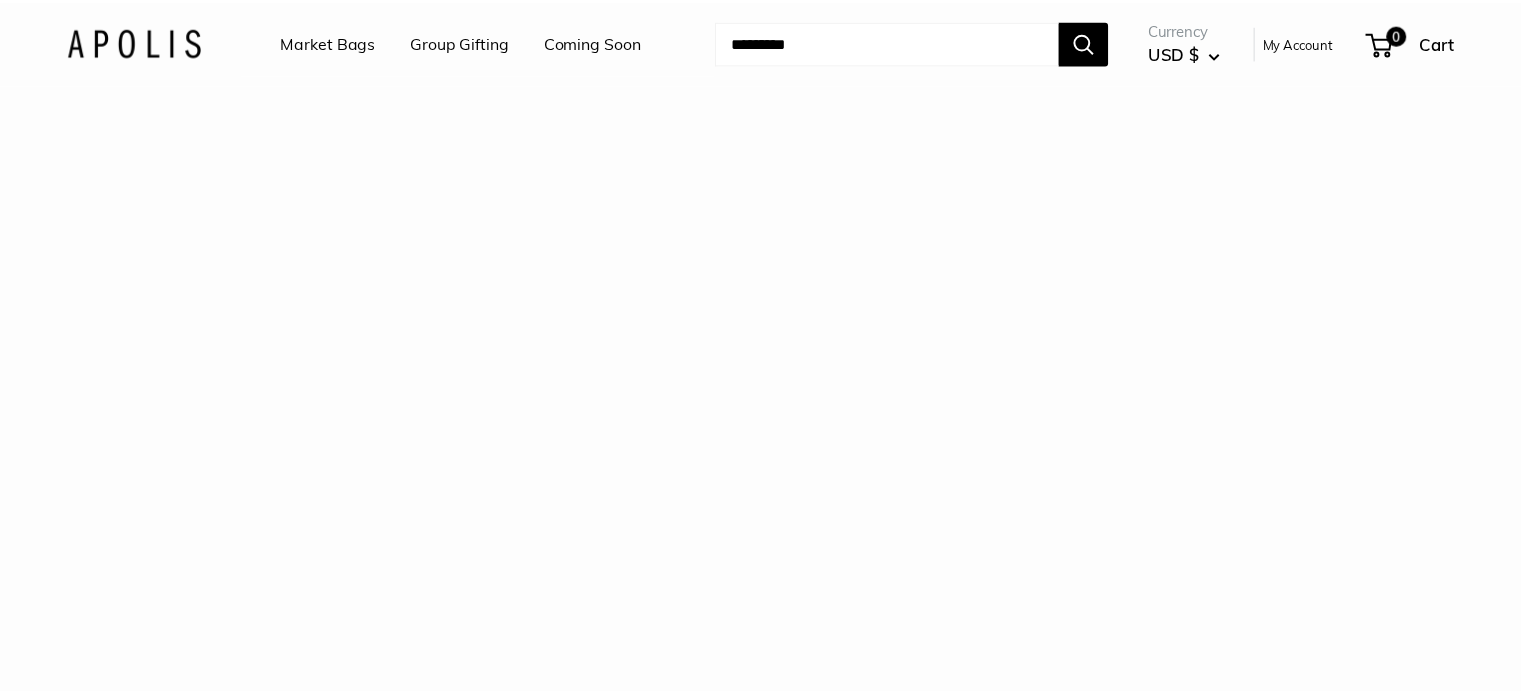 scroll, scrollTop: 0, scrollLeft: 0, axis: both 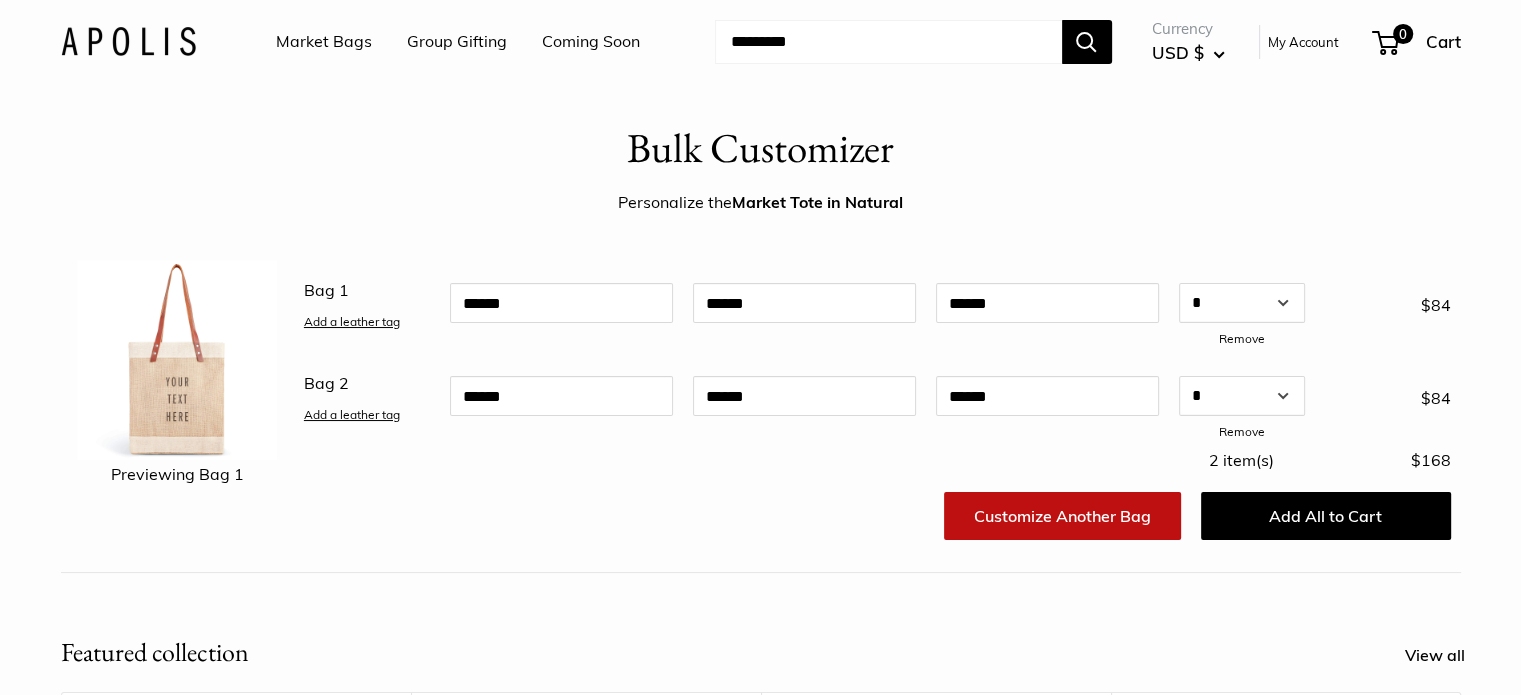 click at bounding box center [128, 41] 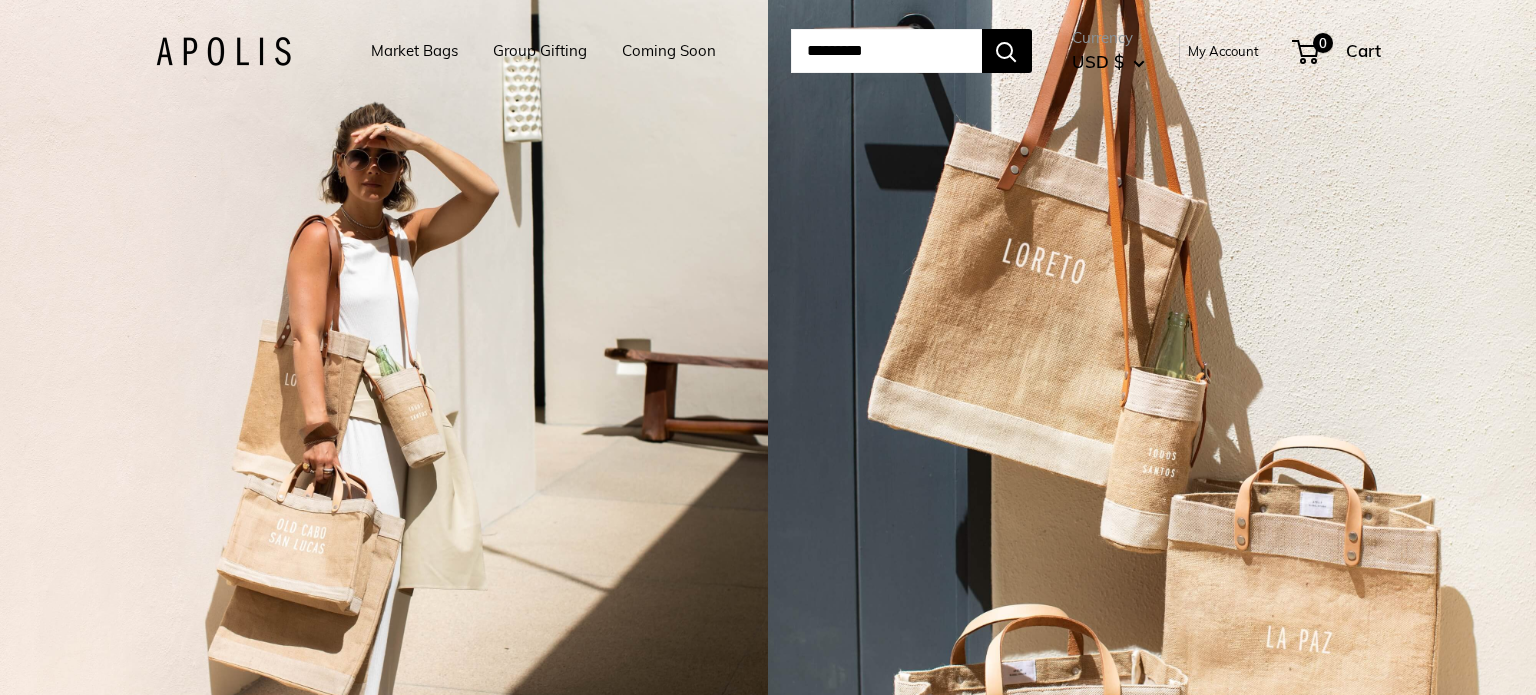 scroll, scrollTop: 0, scrollLeft: 0, axis: both 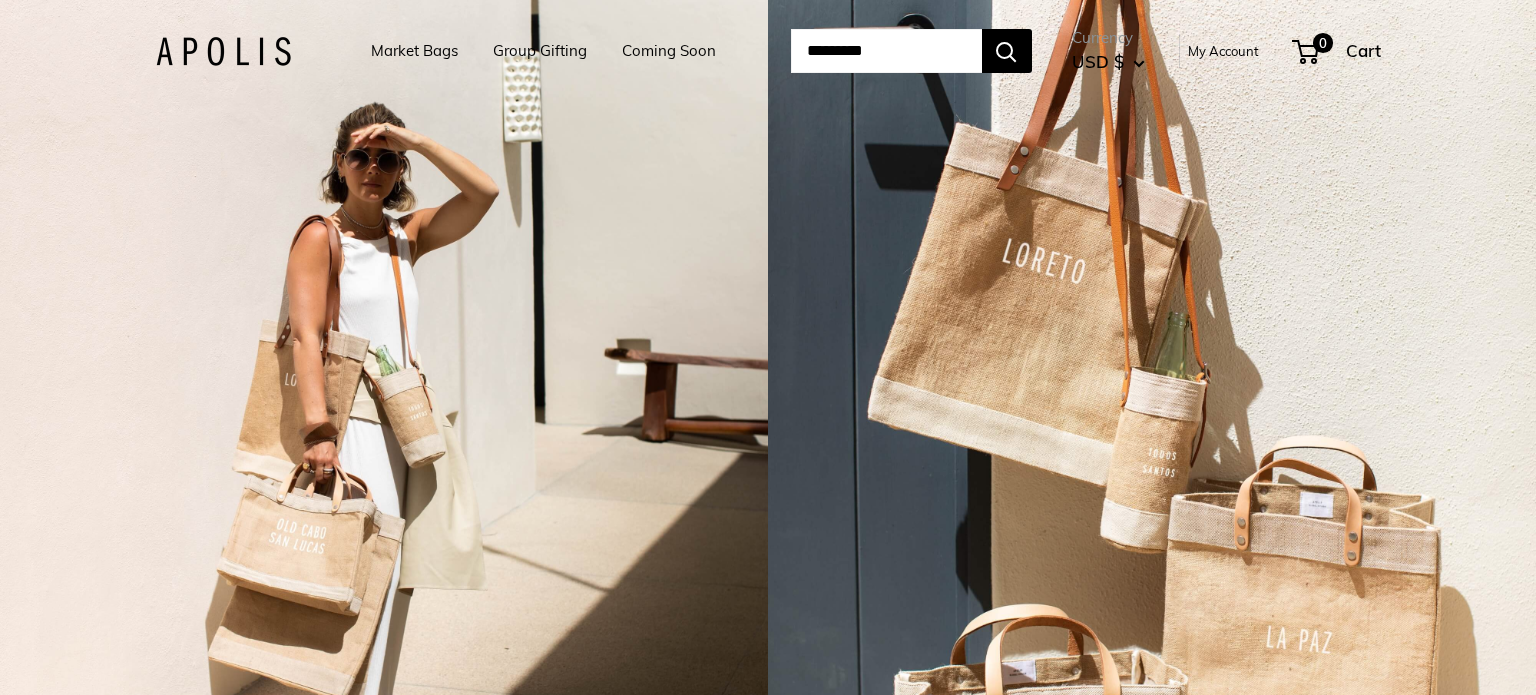 click on "Market Bags" at bounding box center (414, 51) 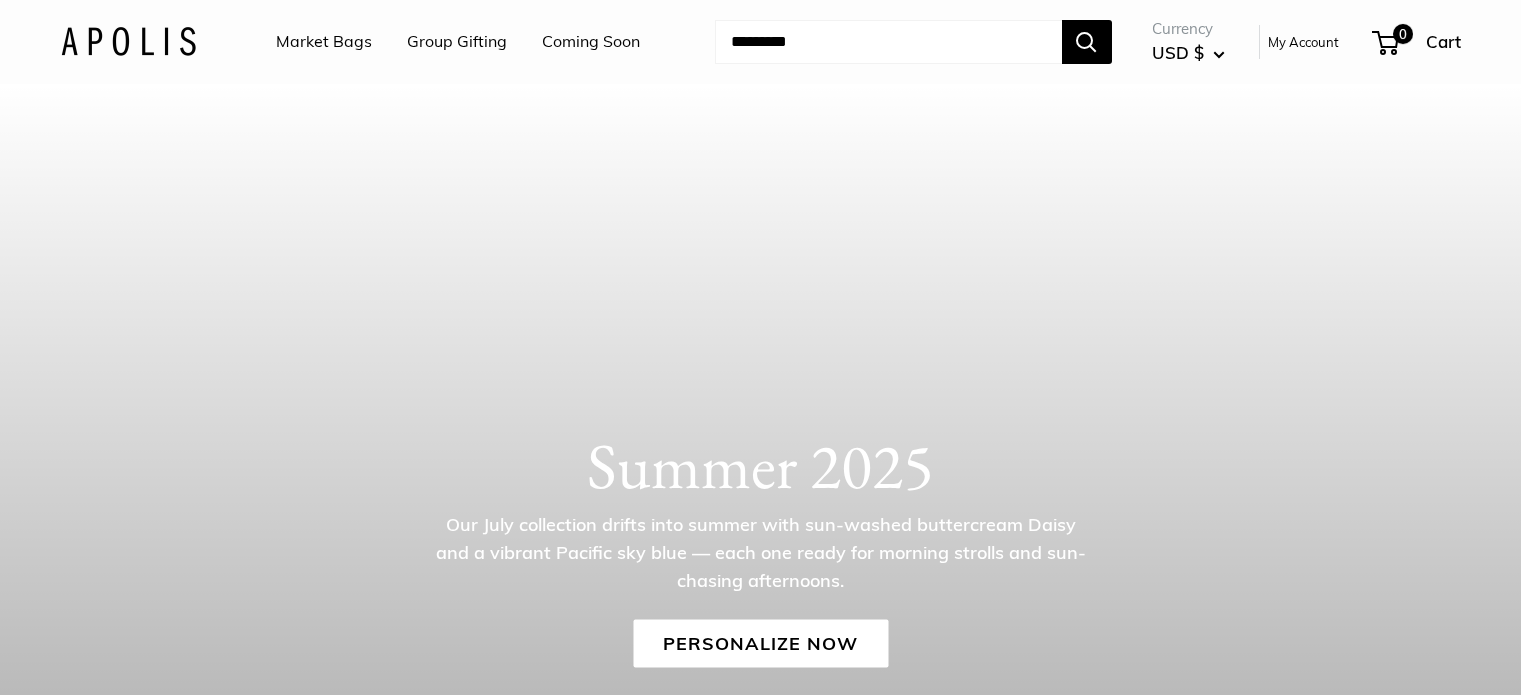scroll, scrollTop: 0, scrollLeft: 0, axis: both 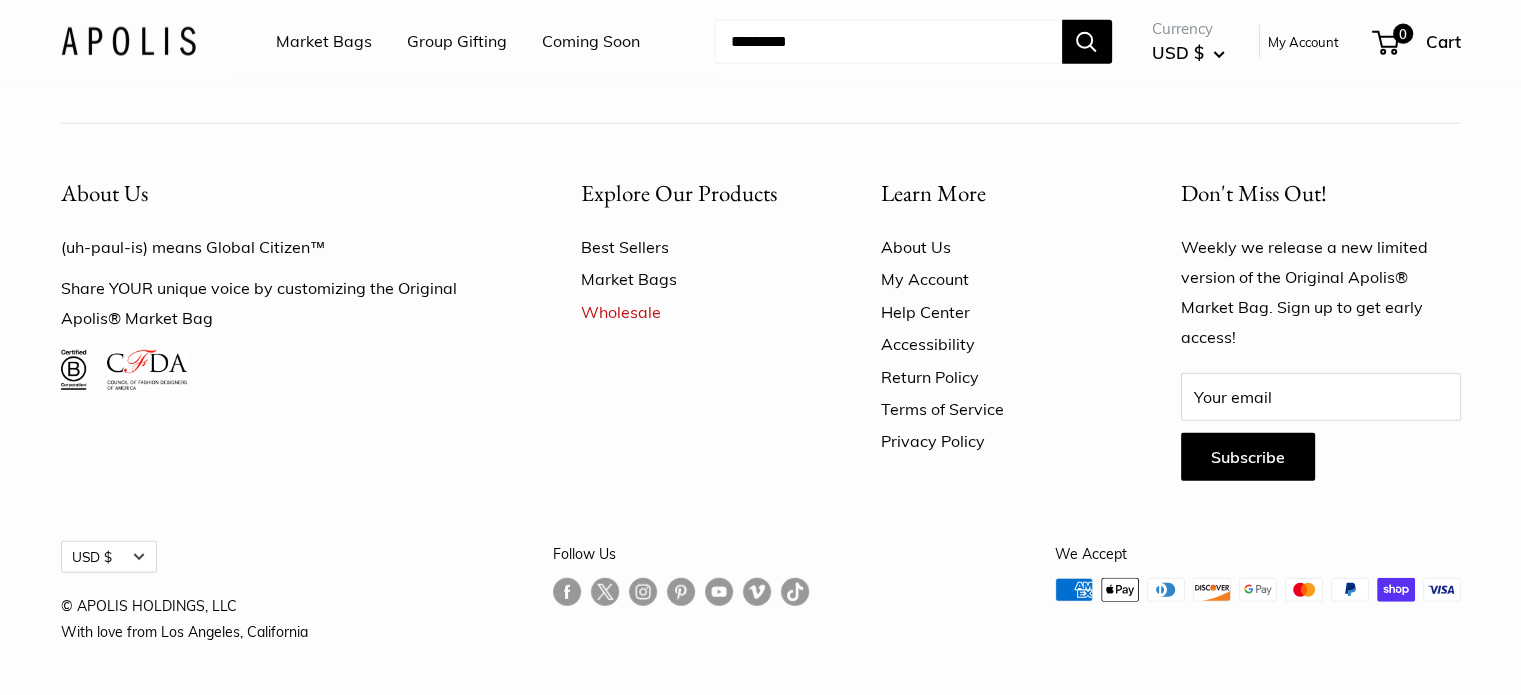 click on "Group Gifting" at bounding box center [457, 42] 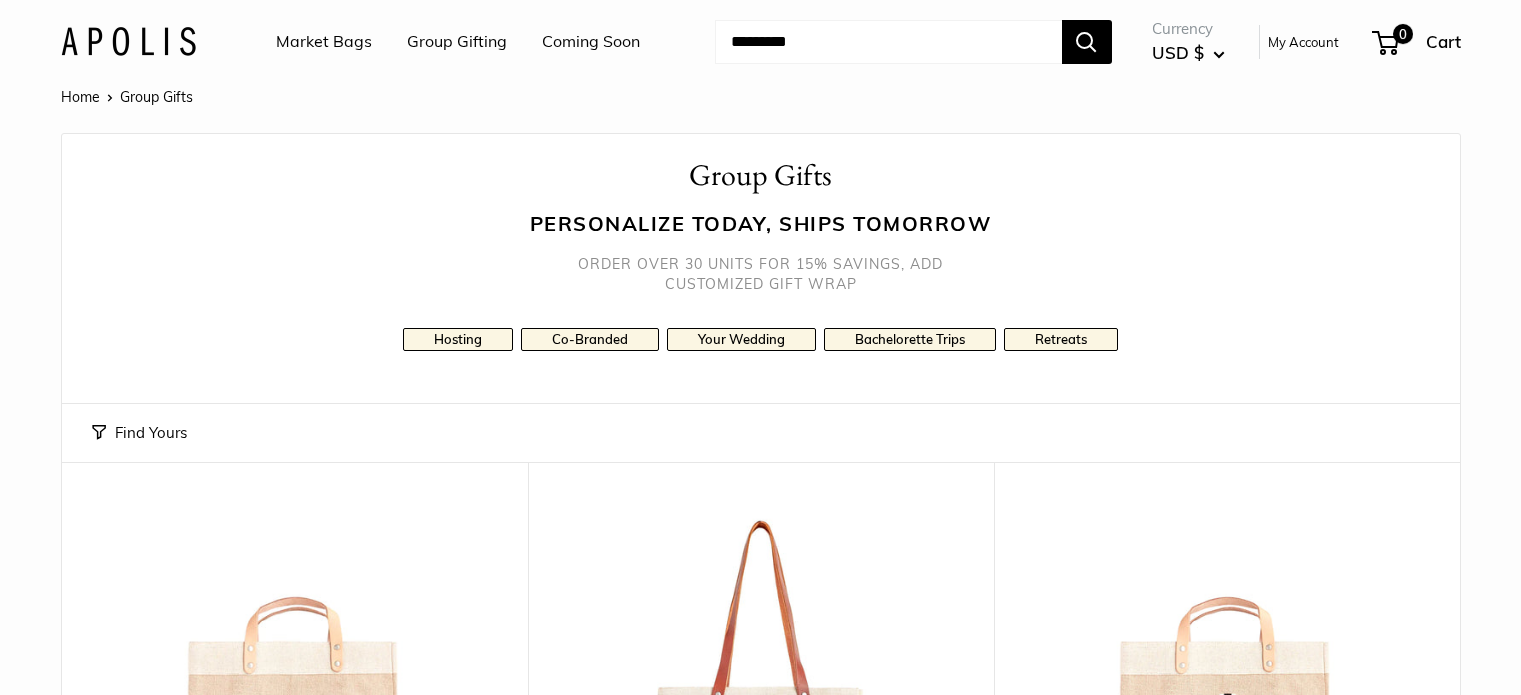 scroll, scrollTop: 0, scrollLeft: 0, axis: both 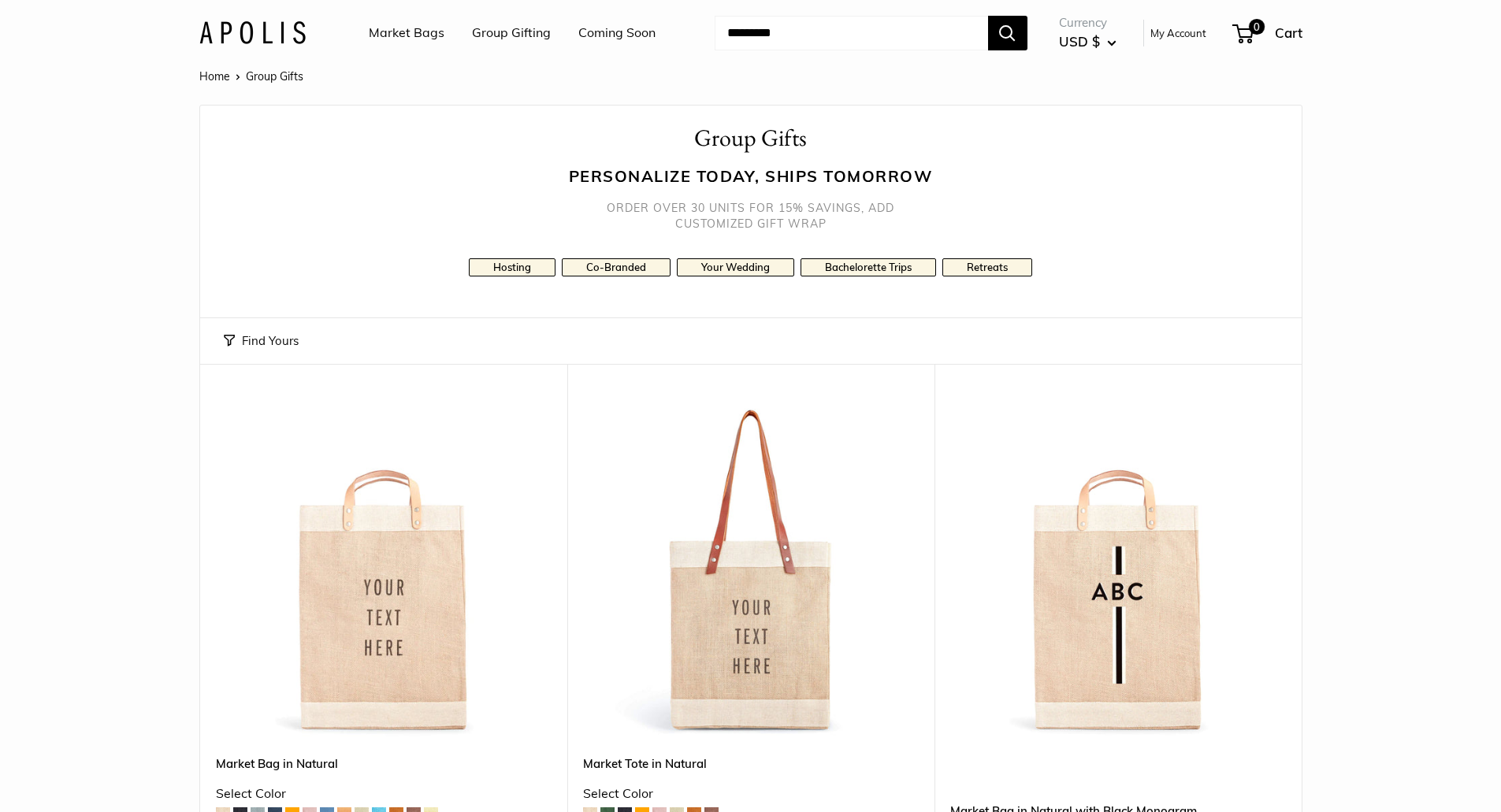click on "My Account" at bounding box center [1178, 33] 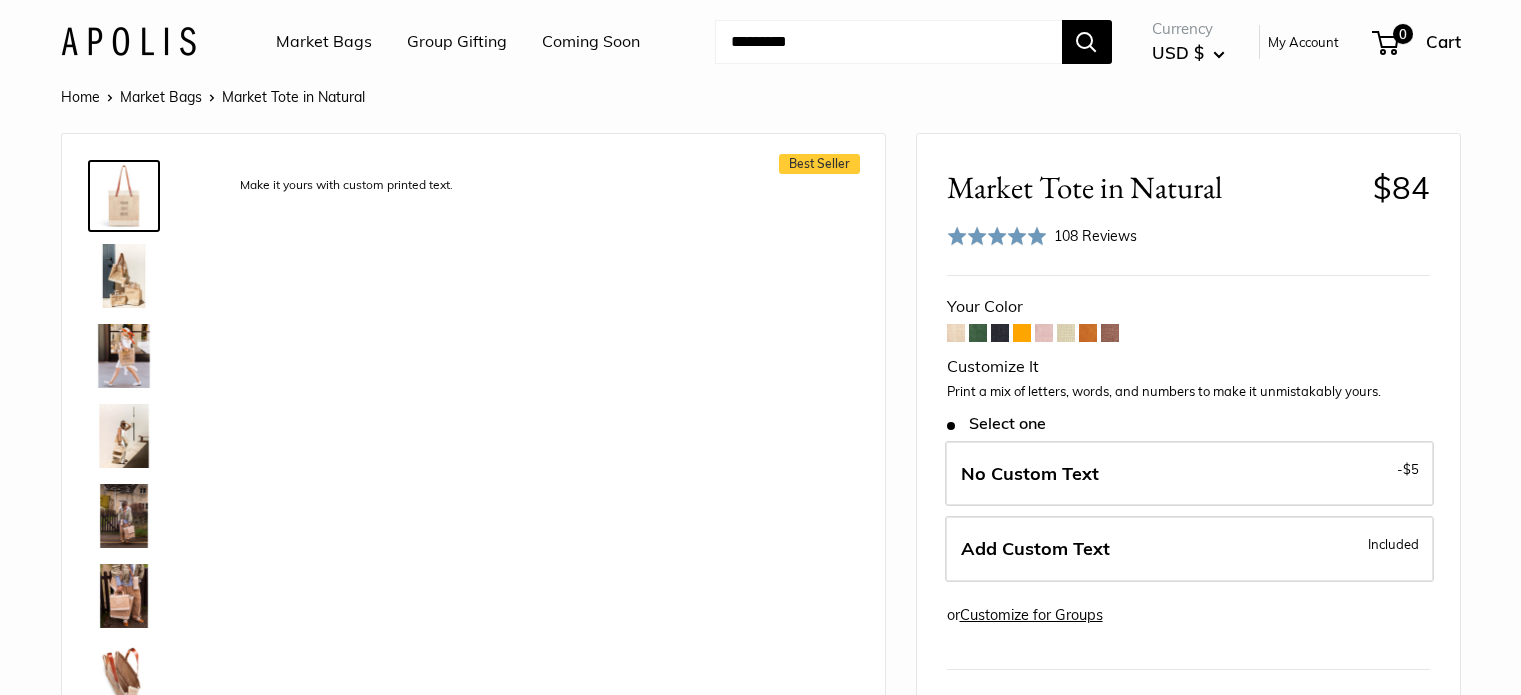 scroll, scrollTop: 0, scrollLeft: 0, axis: both 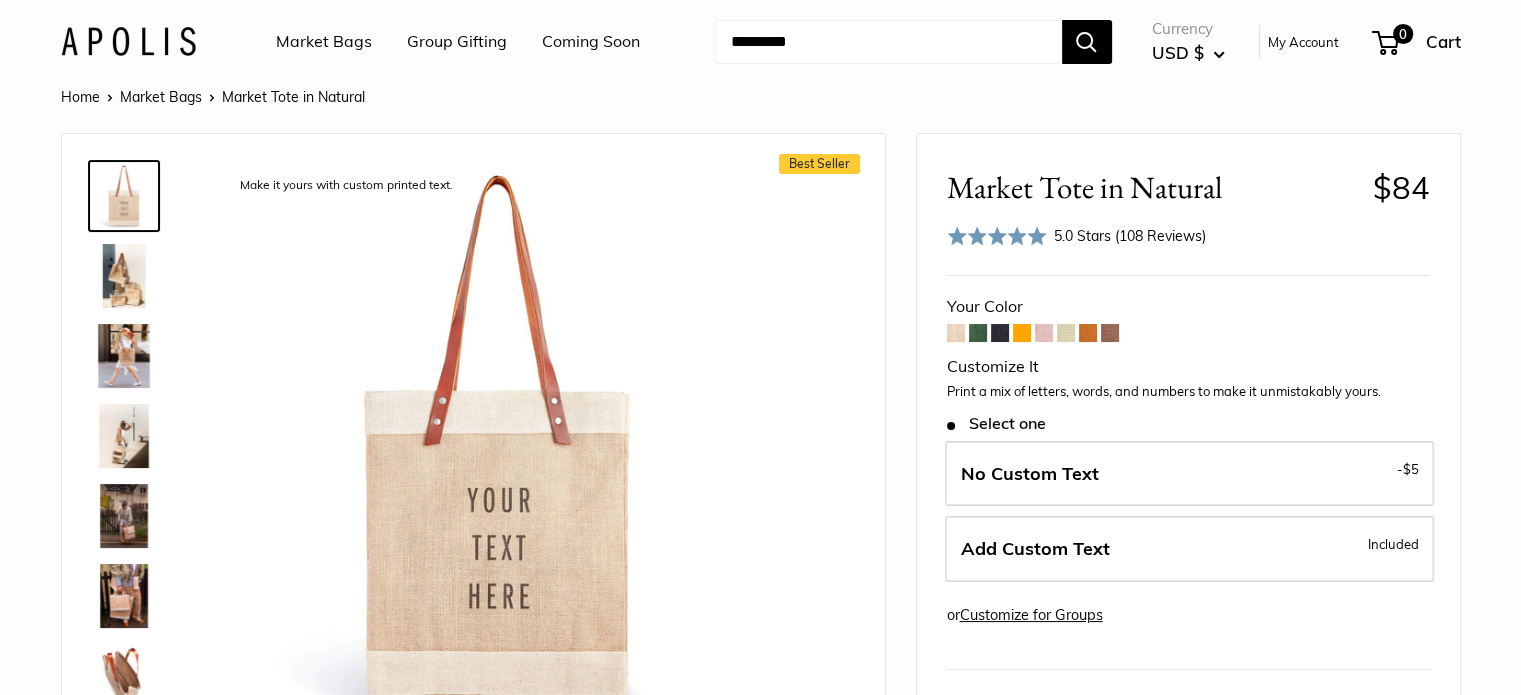 click on "Market Tote in Natural" at bounding box center [1152, 187] 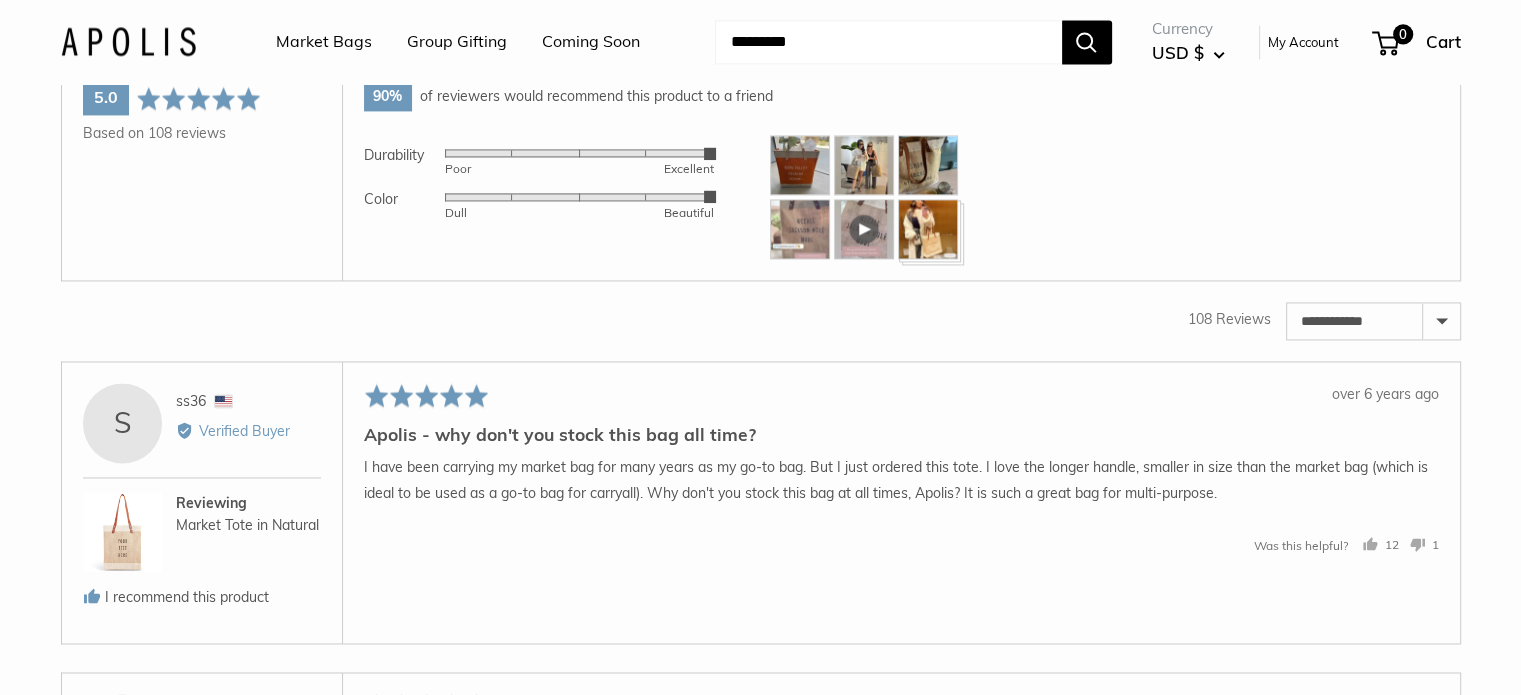 scroll, scrollTop: 0, scrollLeft: 0, axis: both 